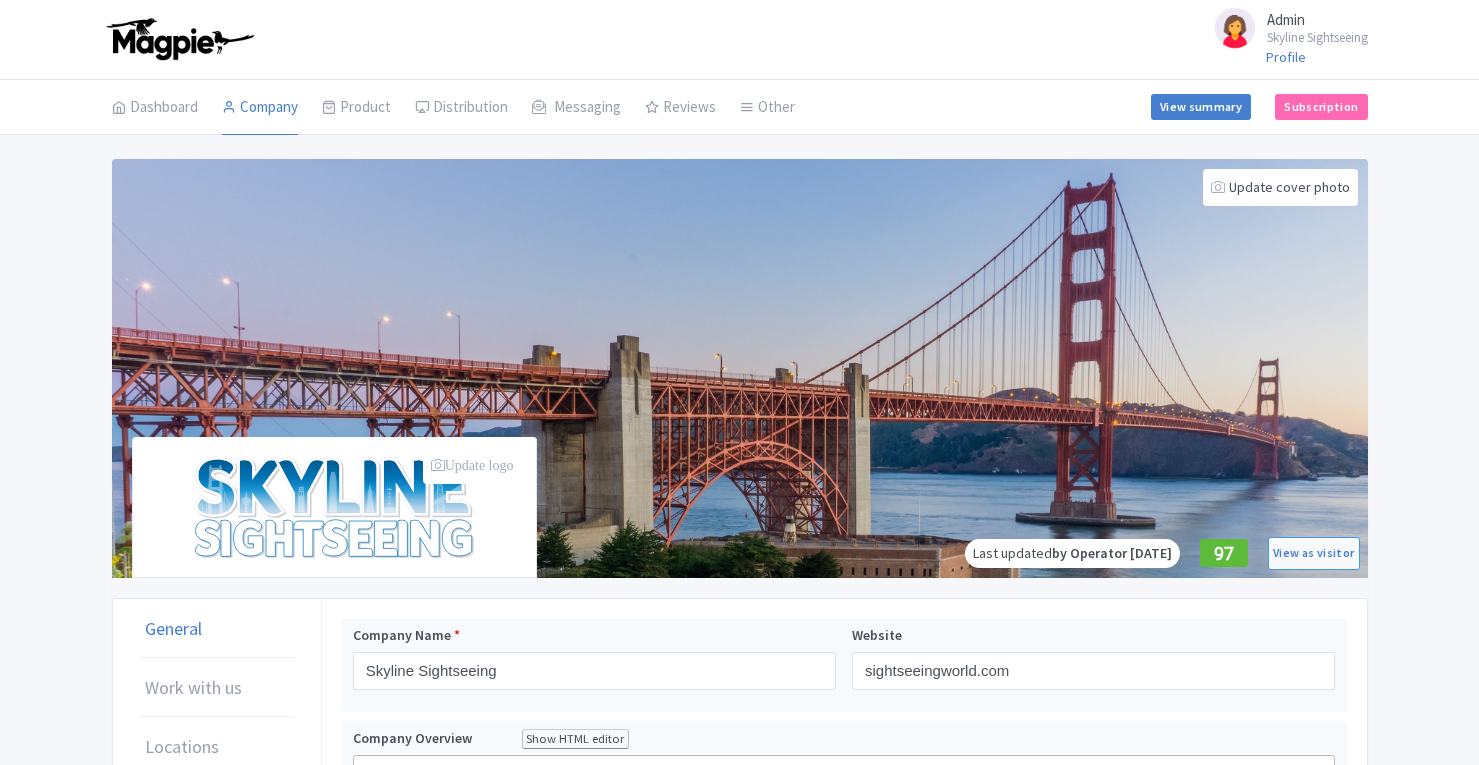 scroll, scrollTop: 4, scrollLeft: 0, axis: vertical 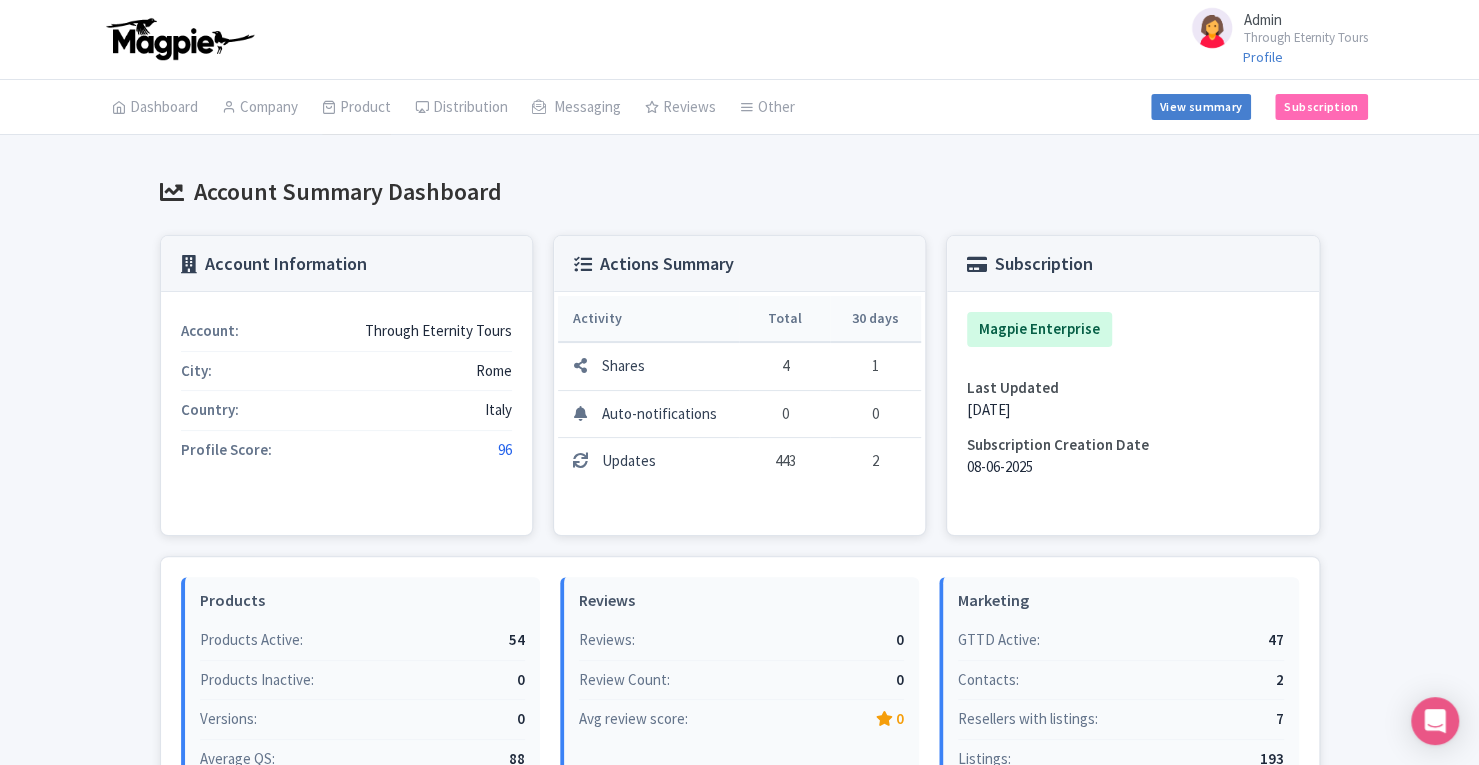 click on "Product" at bounding box center (356, 108) 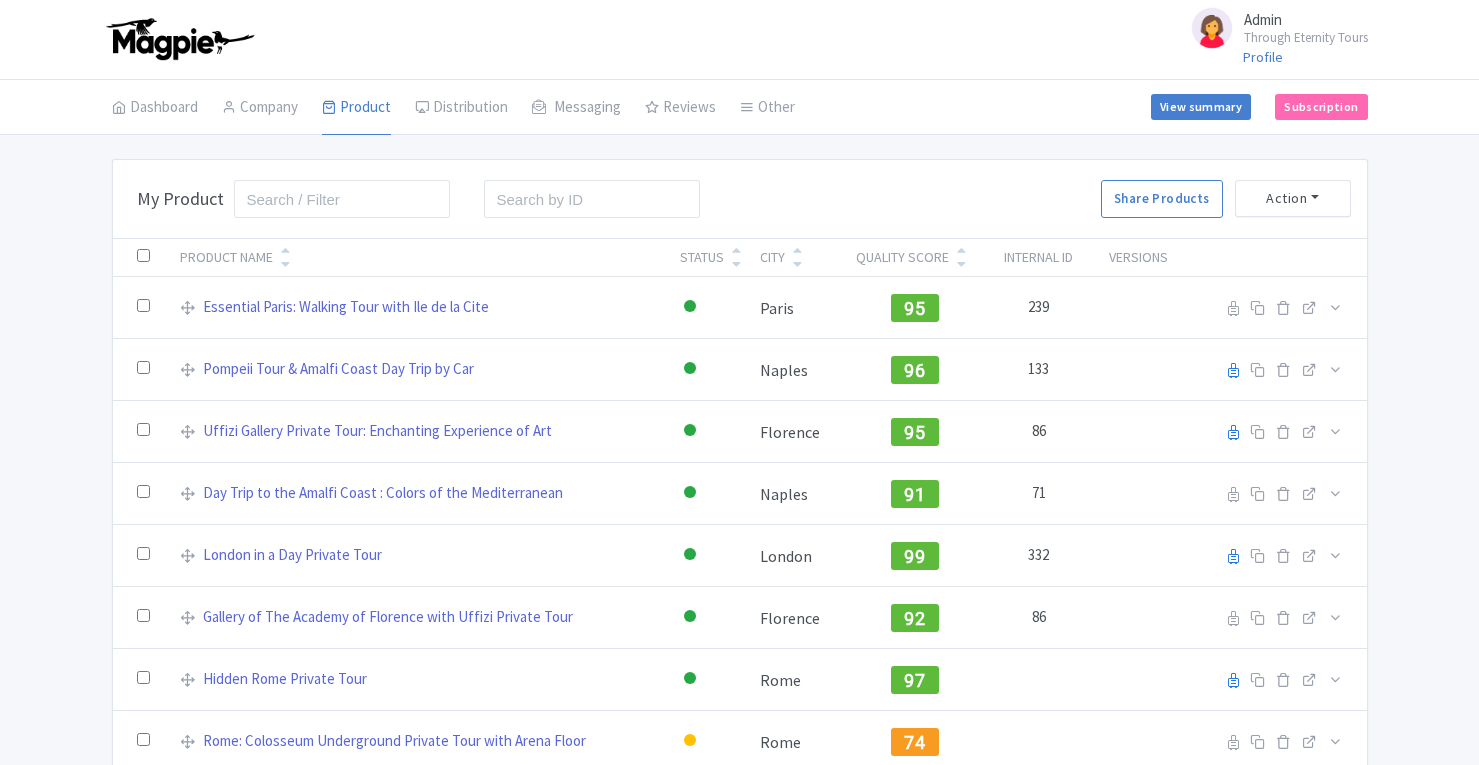 scroll, scrollTop: 0, scrollLeft: 0, axis: both 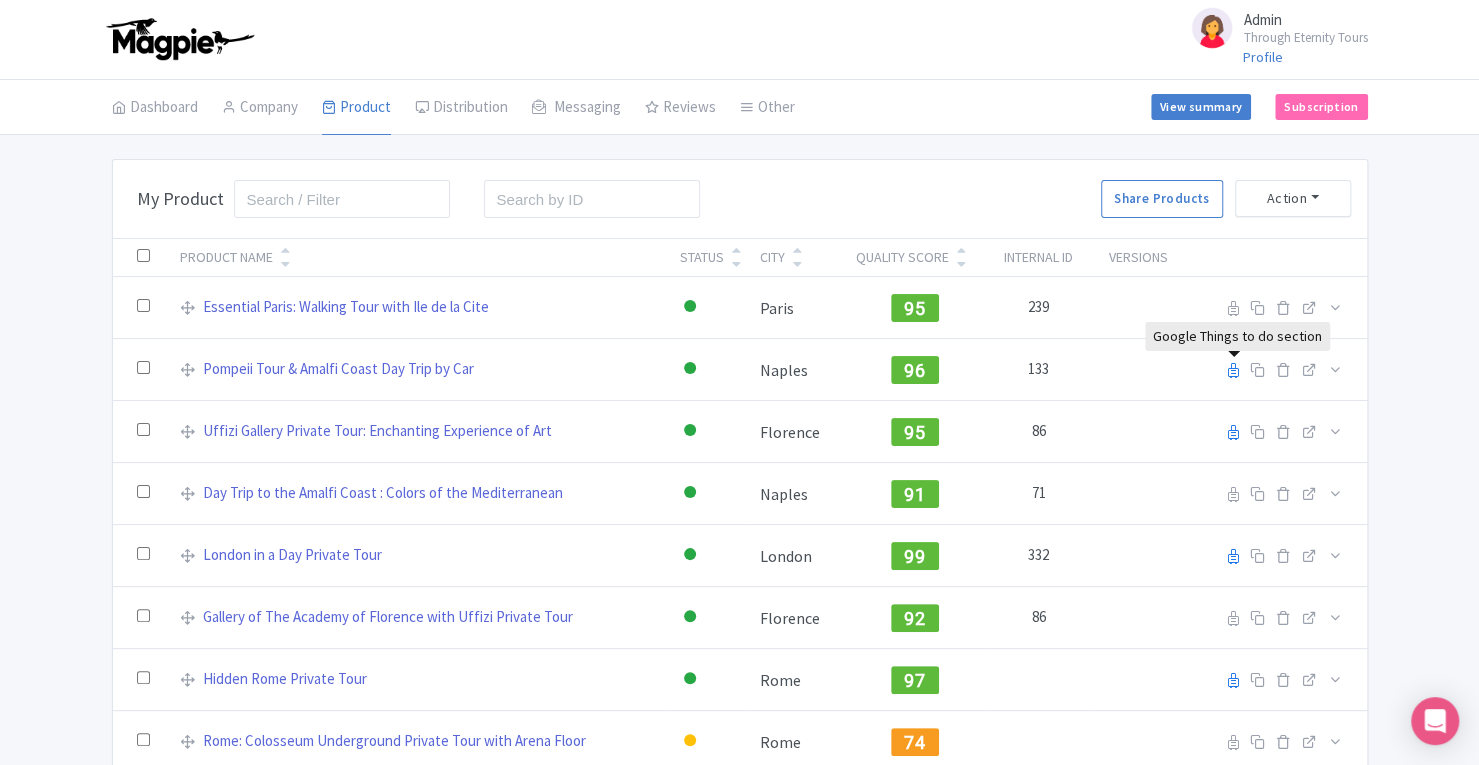 click at bounding box center [1233, 370] 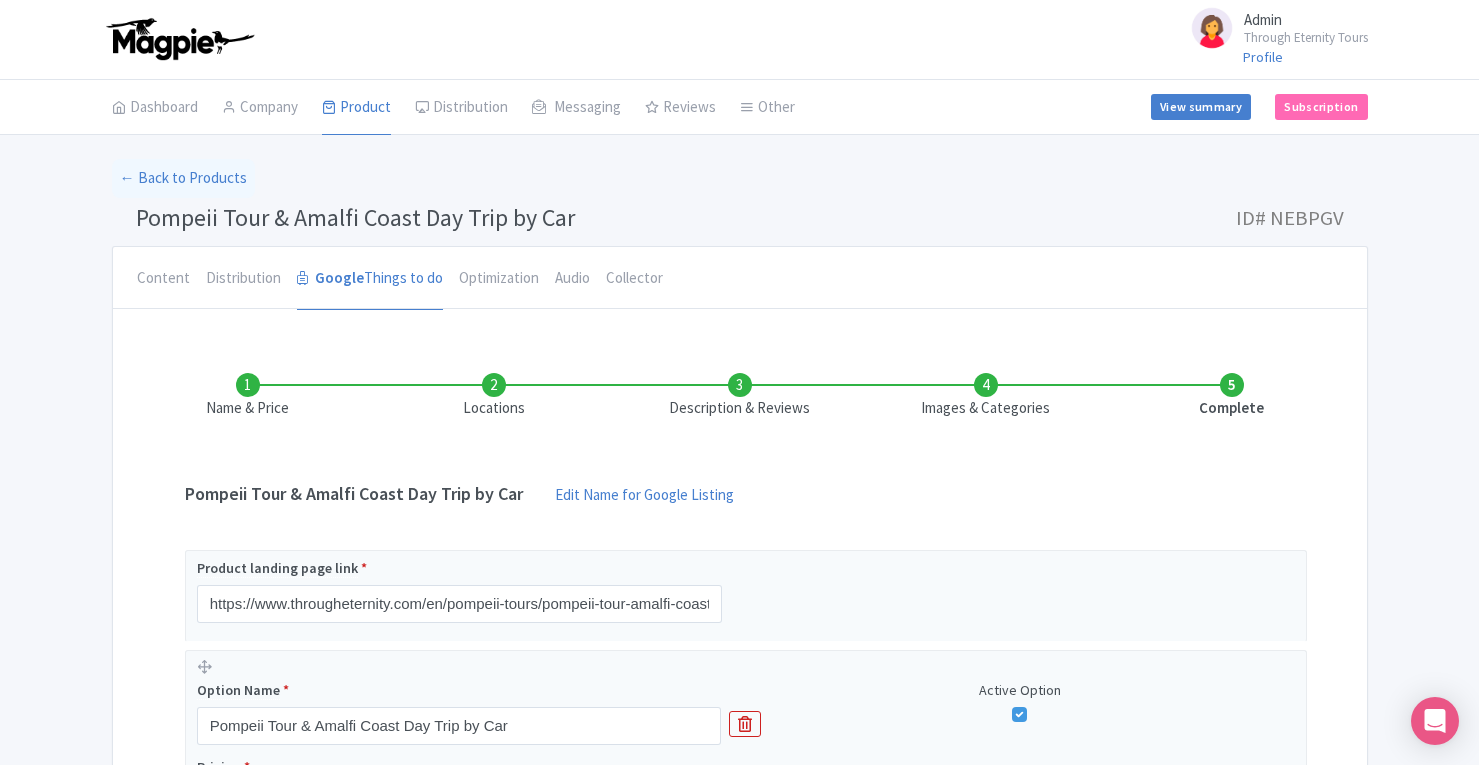 scroll, scrollTop: 0, scrollLeft: 0, axis: both 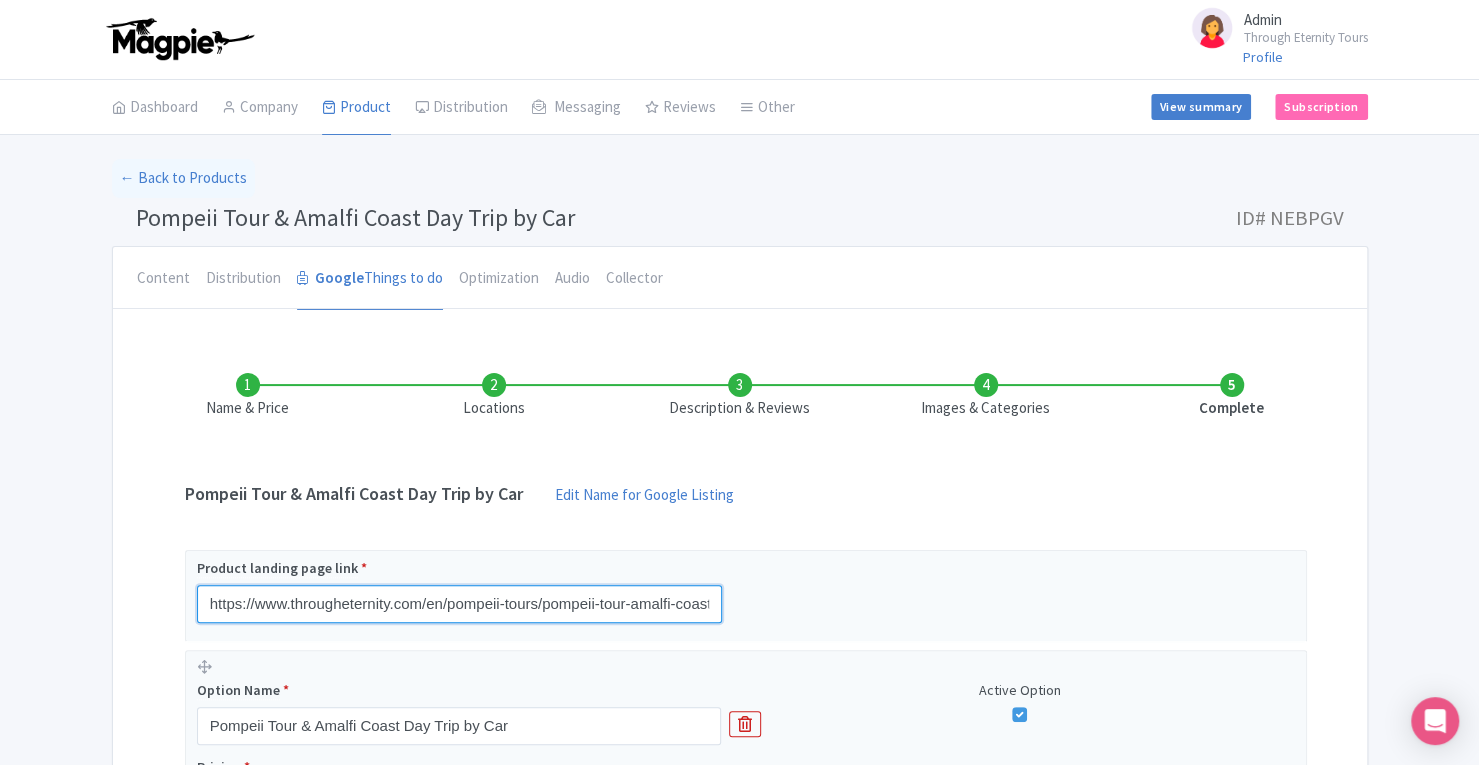 click on "https://www.througheternity.com/en/pompeii-tours/pompeii-tour-amalfi-coast-from-napels.html" at bounding box center [459, 604] 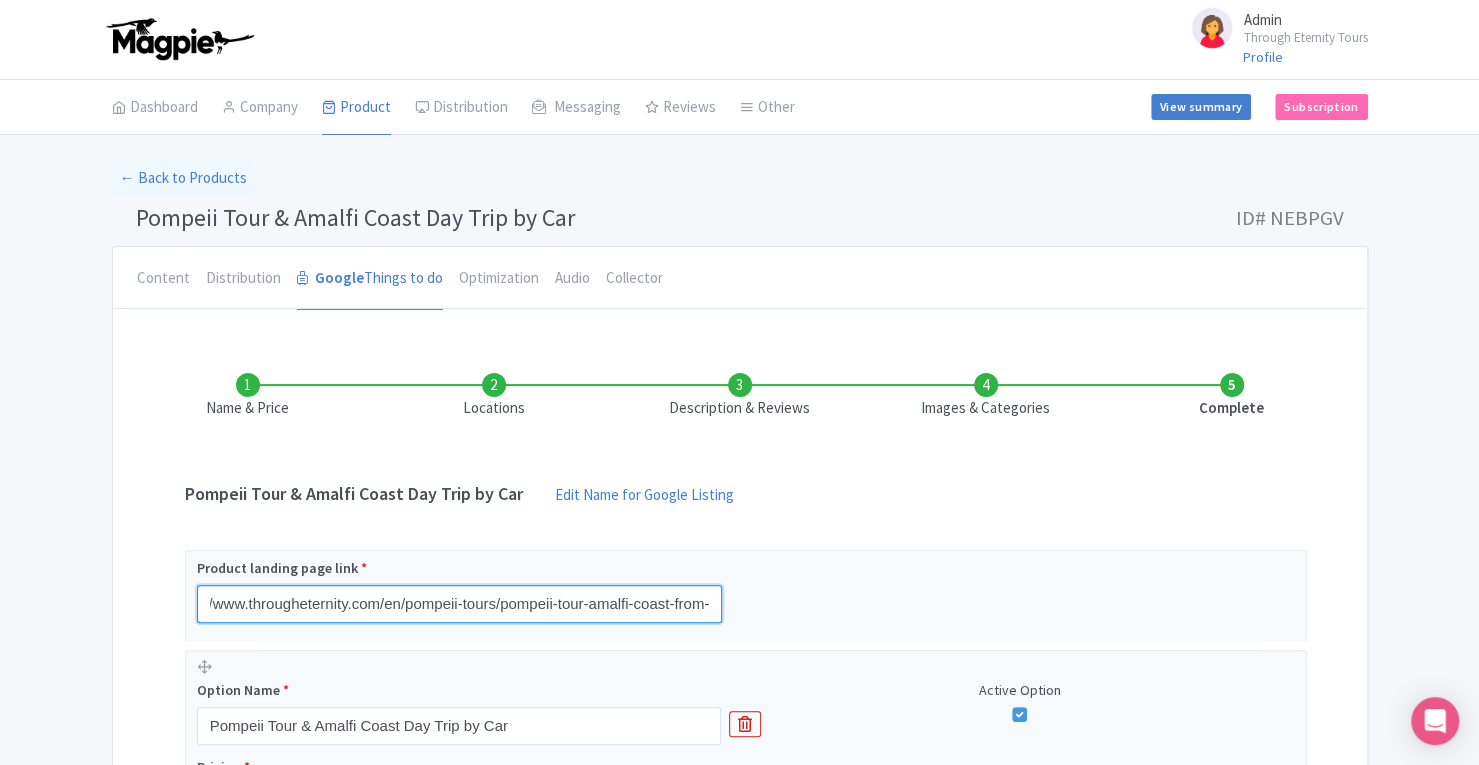scroll, scrollTop: 0, scrollLeft: 118, axis: horizontal 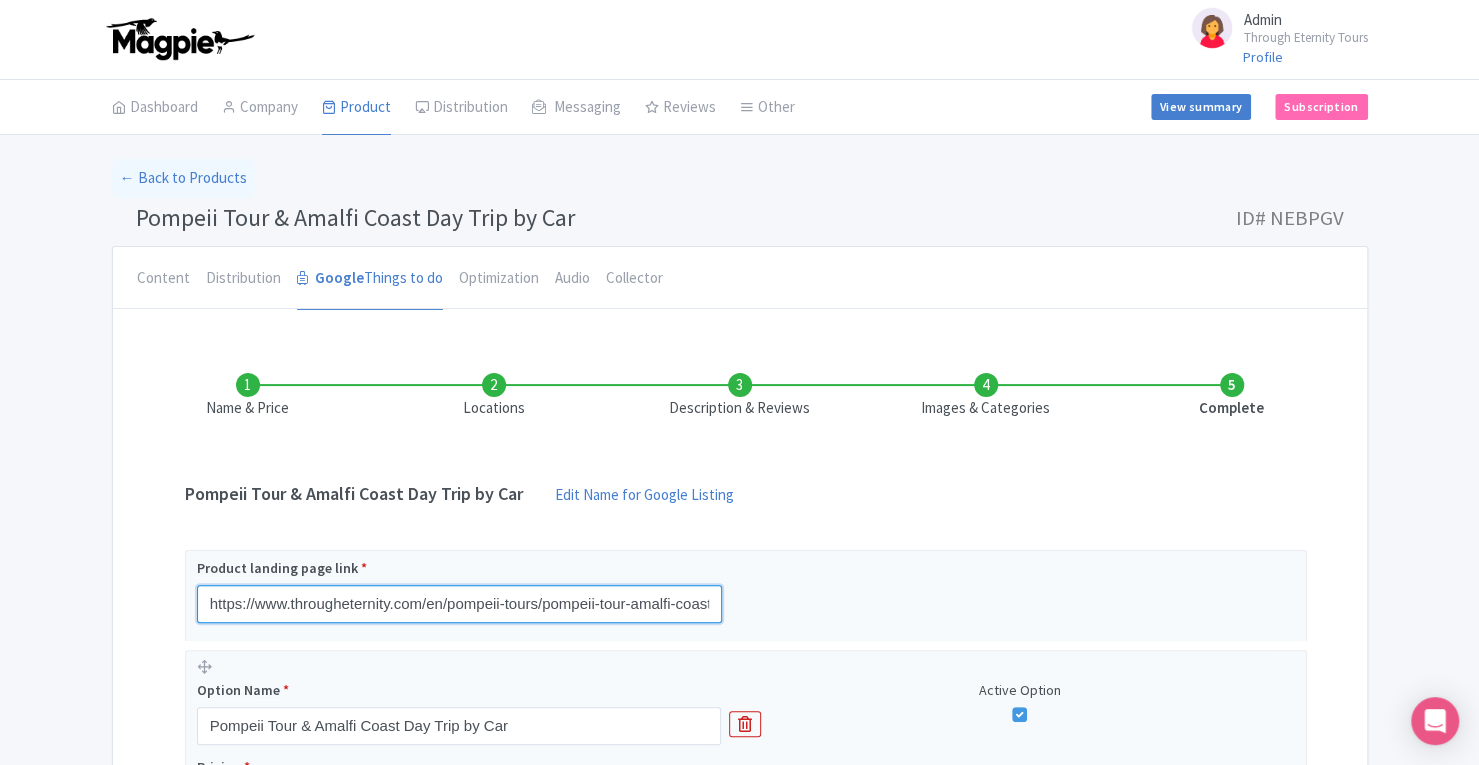 click on "https://www.througheternity.com/en/pompeii-tours/pompeii-tour-amalfi-coast-from-napels.html" at bounding box center (459, 604) 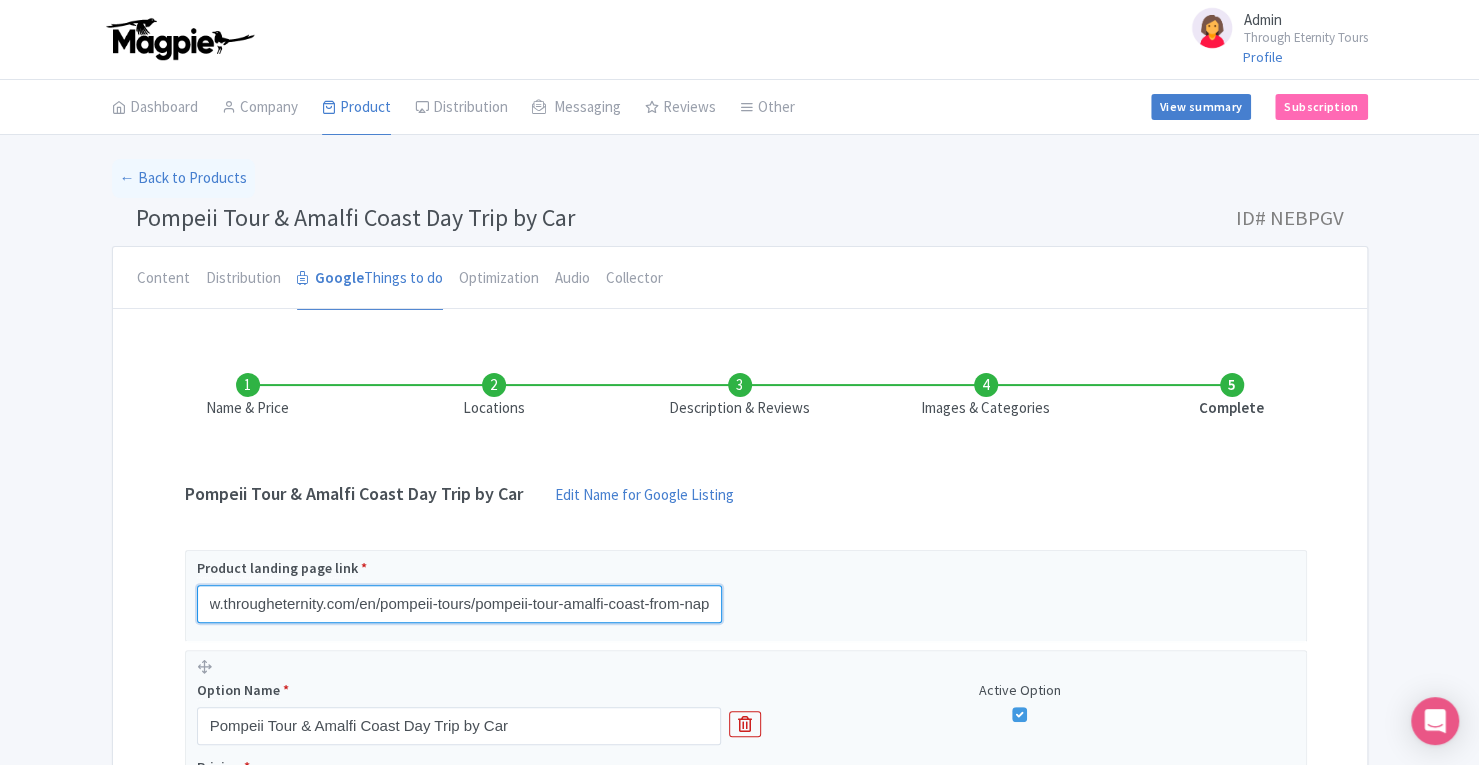 scroll, scrollTop: 0, scrollLeft: 118, axis: horizontal 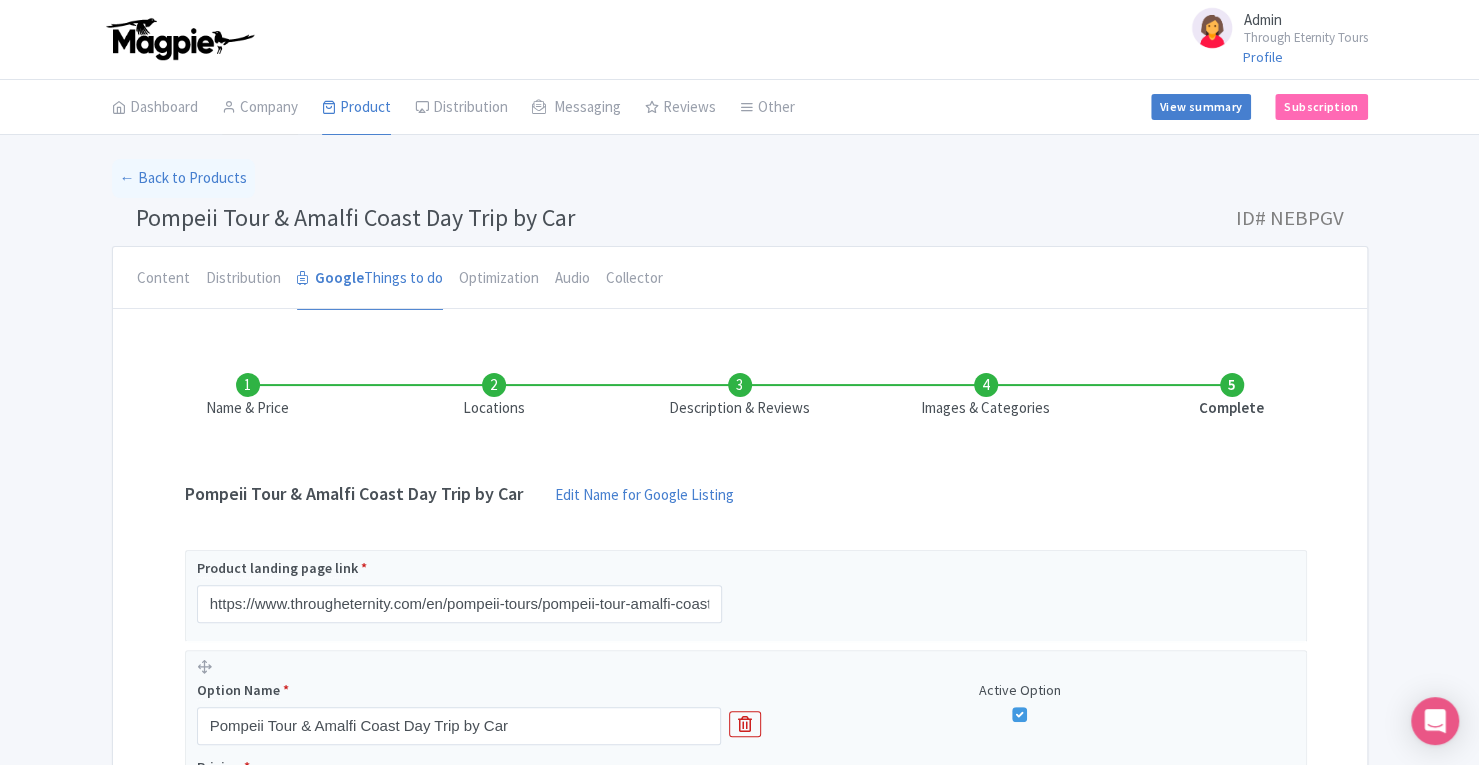 click on "Company" at bounding box center (260, 108) 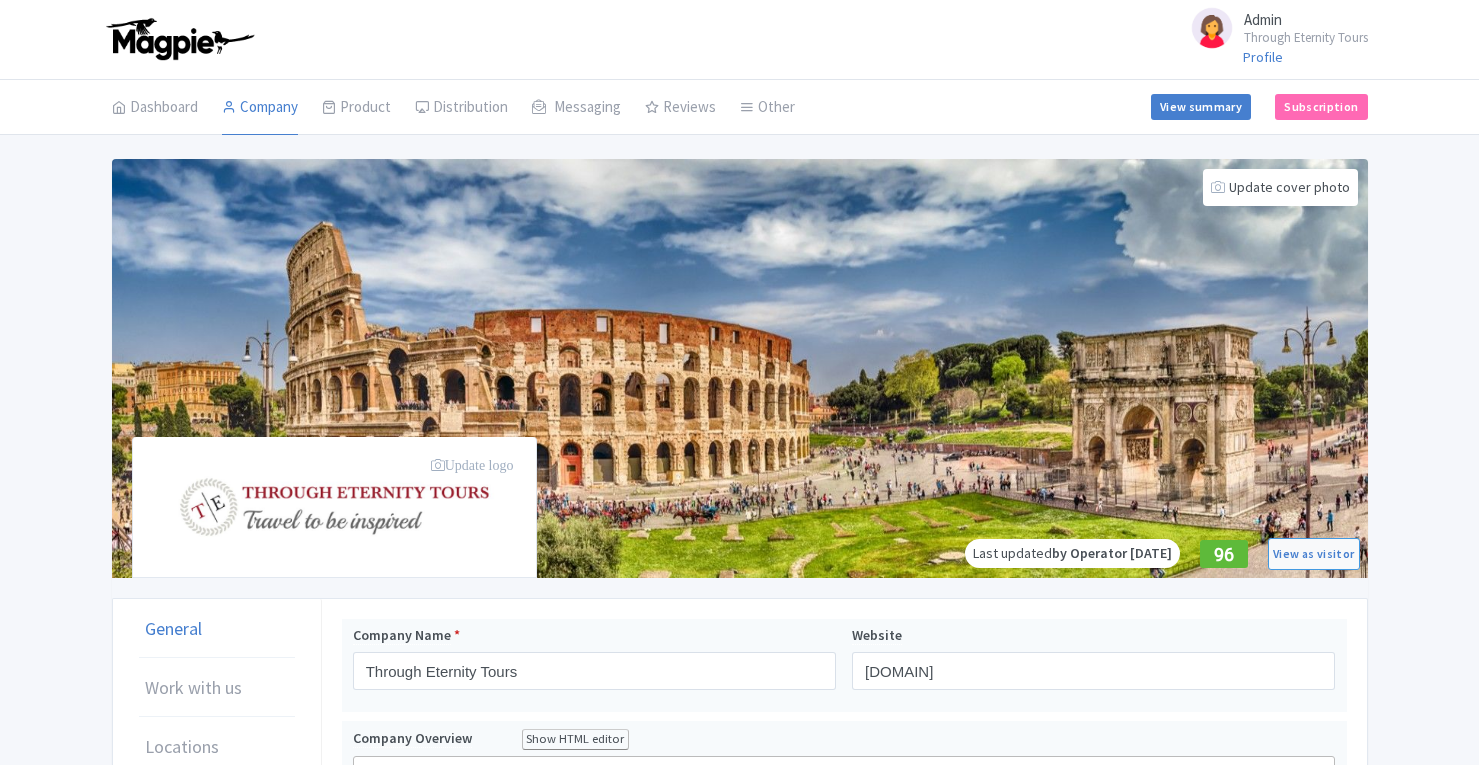 scroll, scrollTop: 0, scrollLeft: 0, axis: both 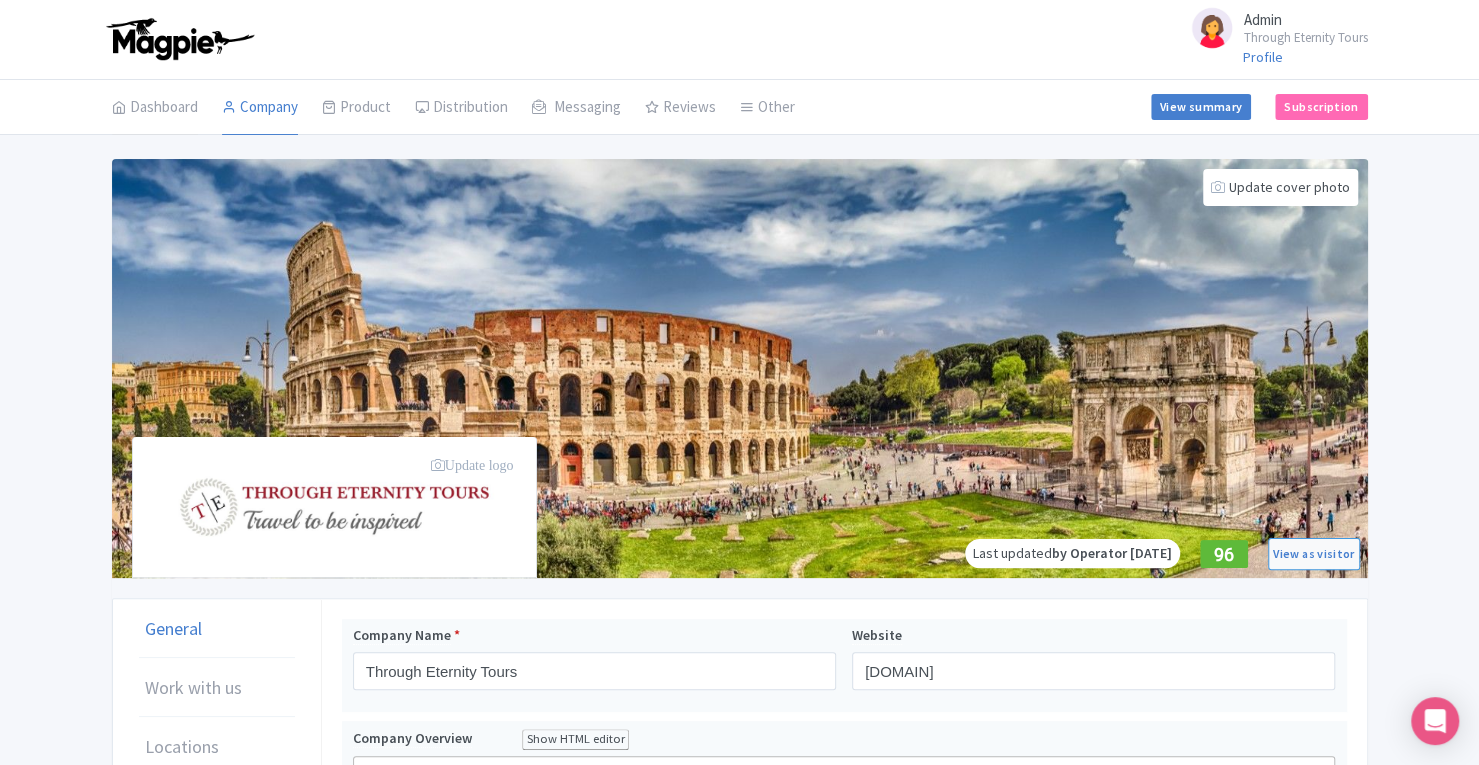click on "Dashboard" at bounding box center [155, 108] 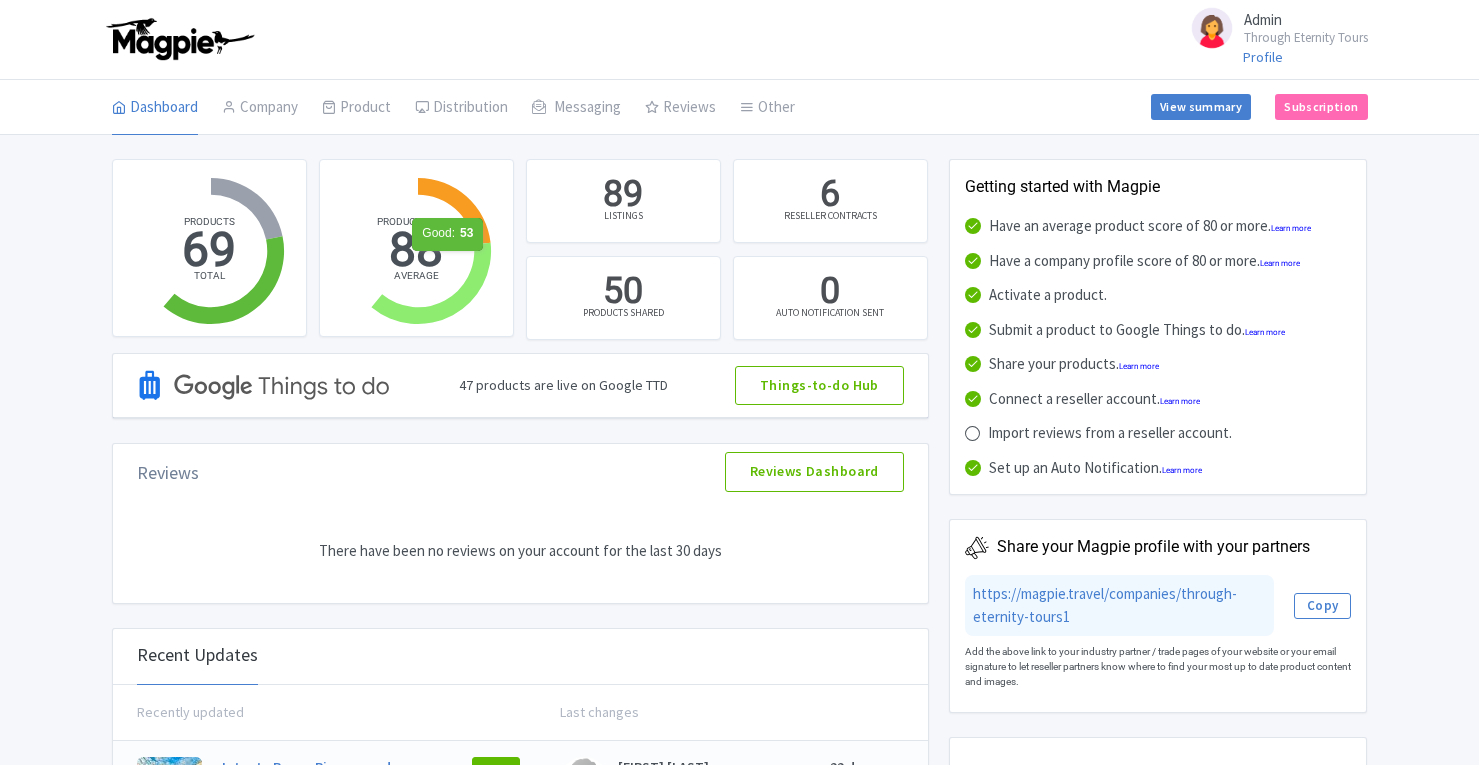 scroll, scrollTop: 0, scrollLeft: 0, axis: both 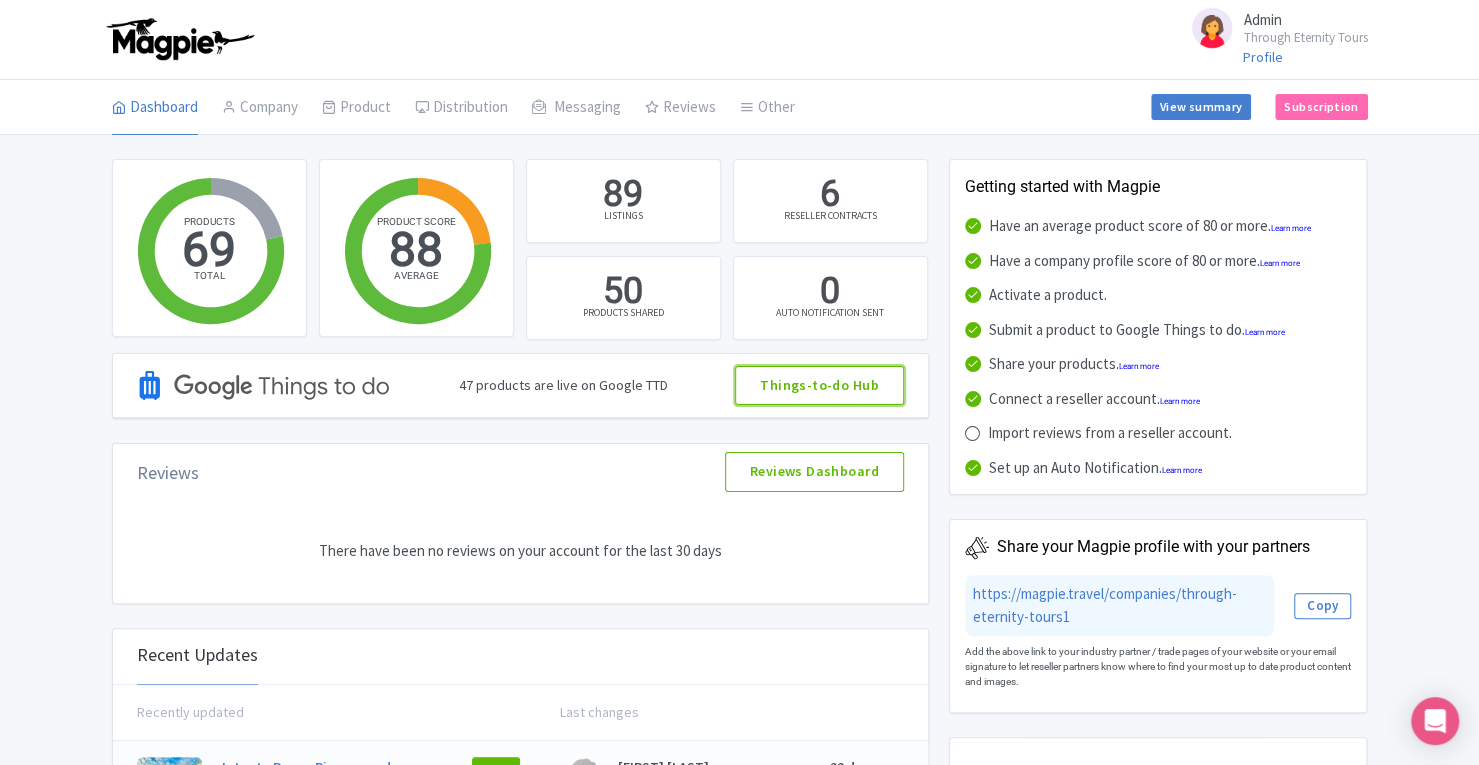 click on "Things-to-do Hub" at bounding box center (819, 386) 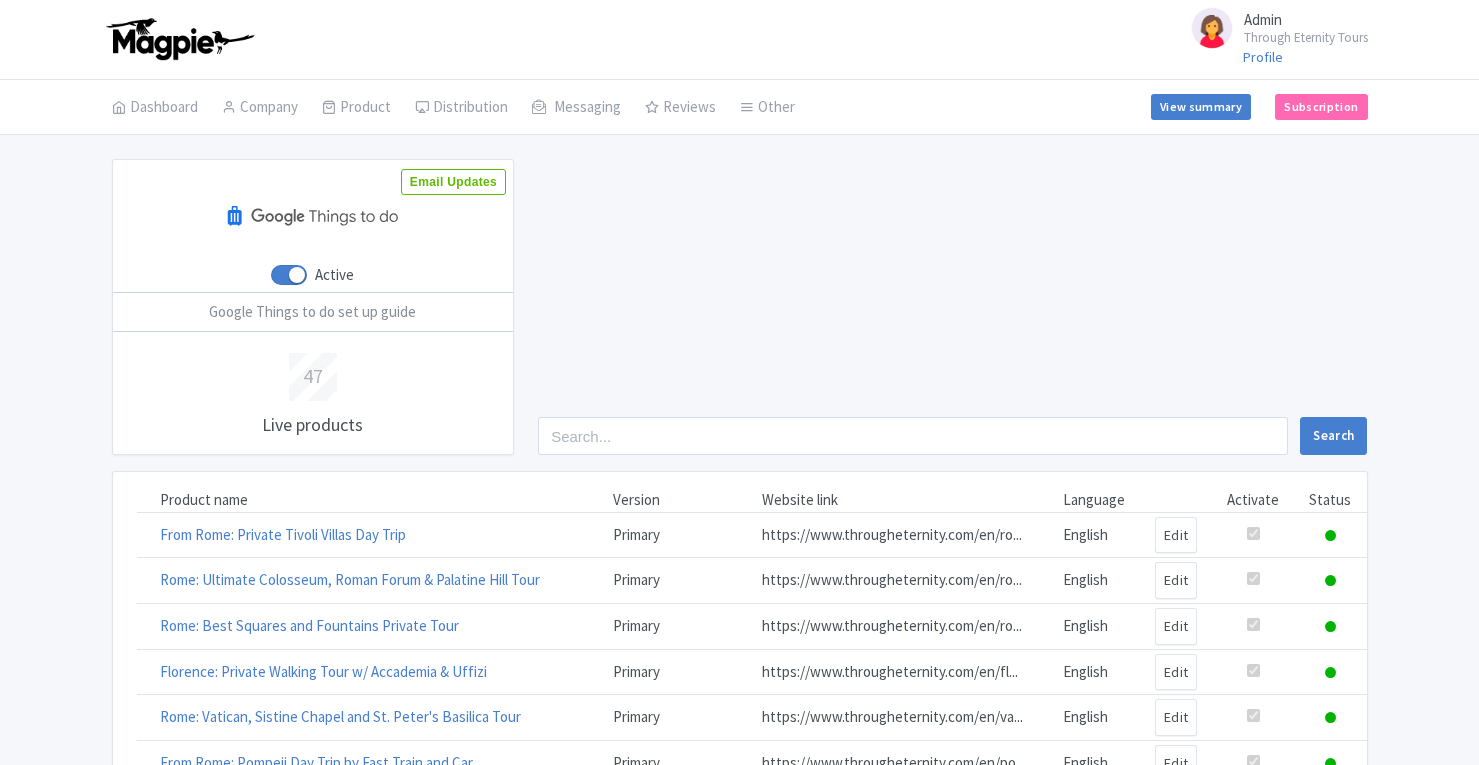 scroll, scrollTop: 0, scrollLeft: 0, axis: both 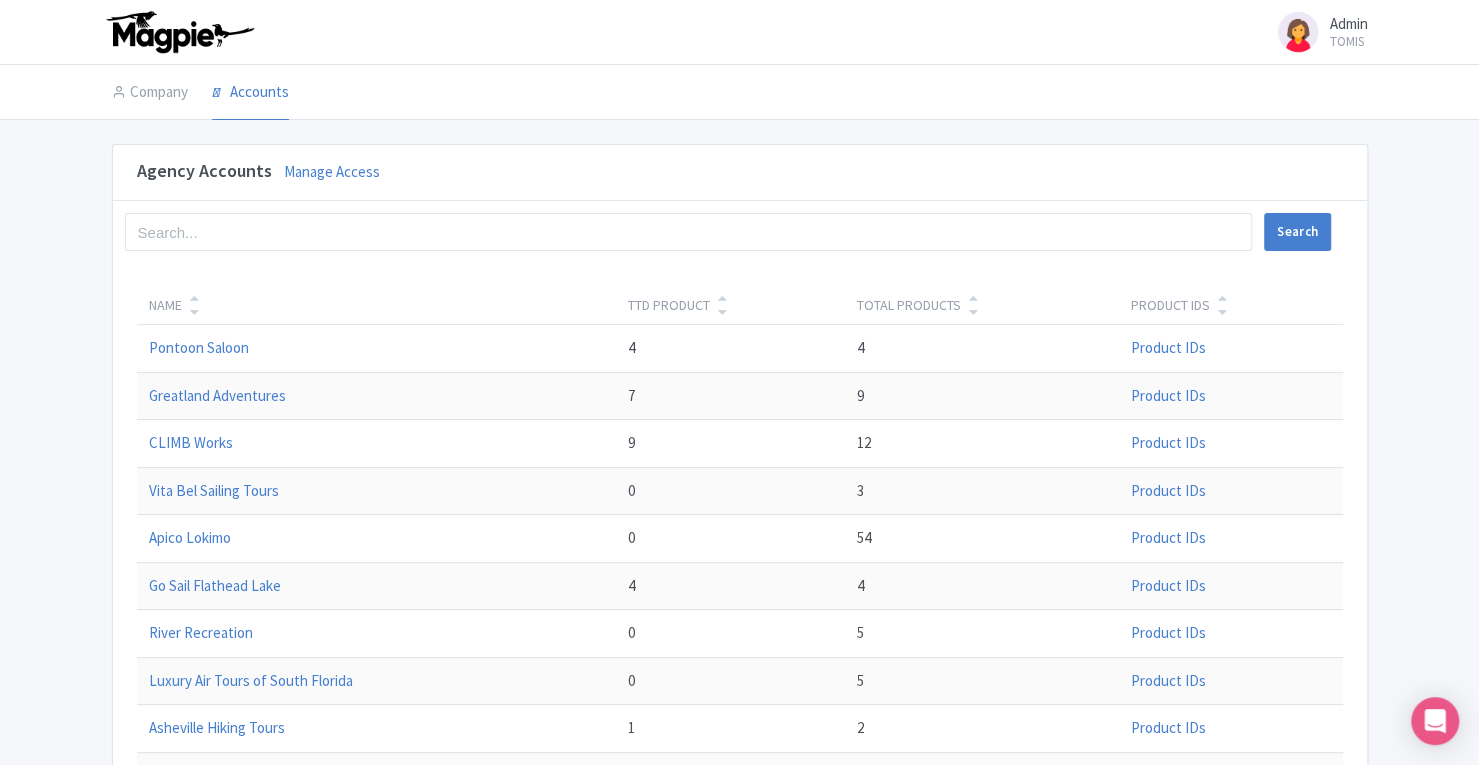 click on "Manage Access" at bounding box center [332, 171] 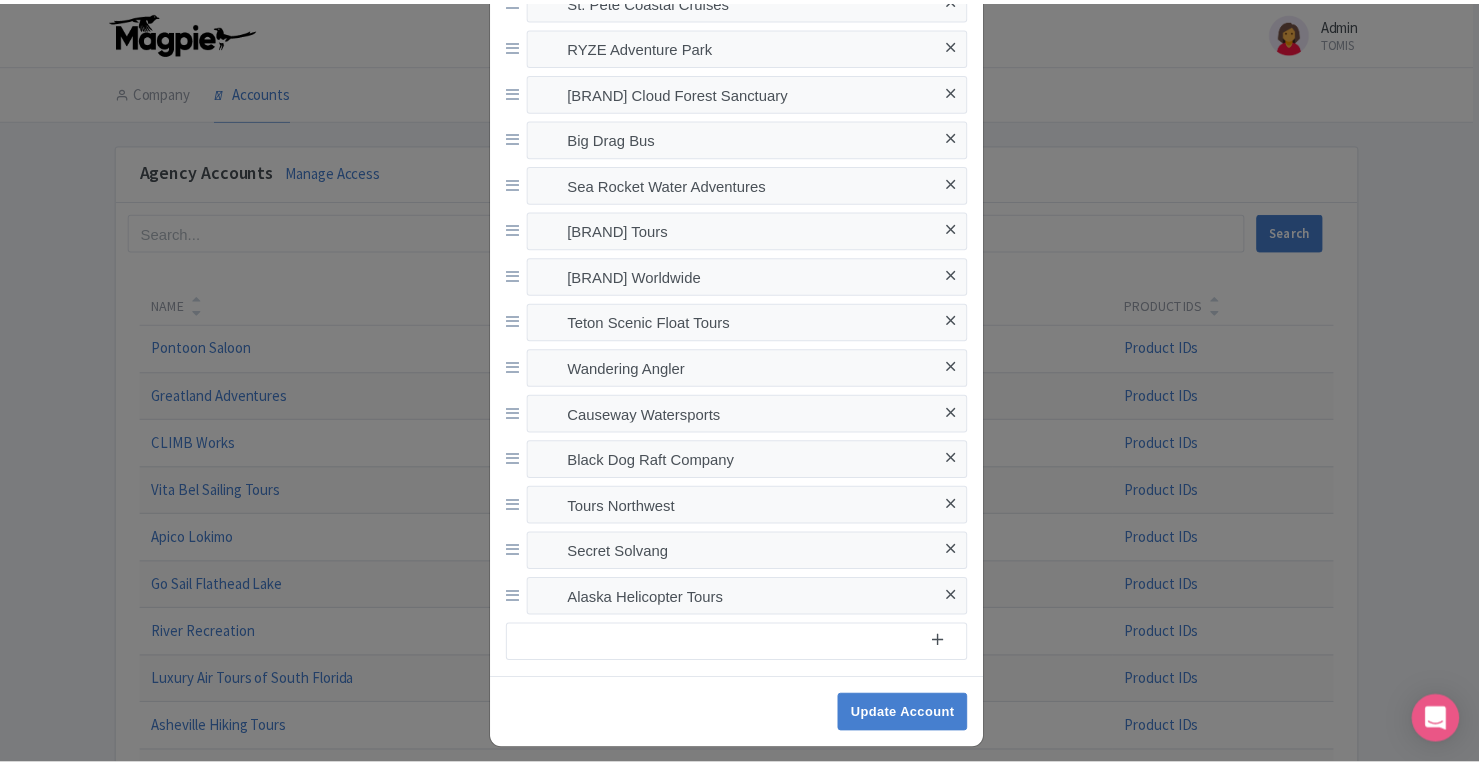 scroll, scrollTop: 2727, scrollLeft: 0, axis: vertical 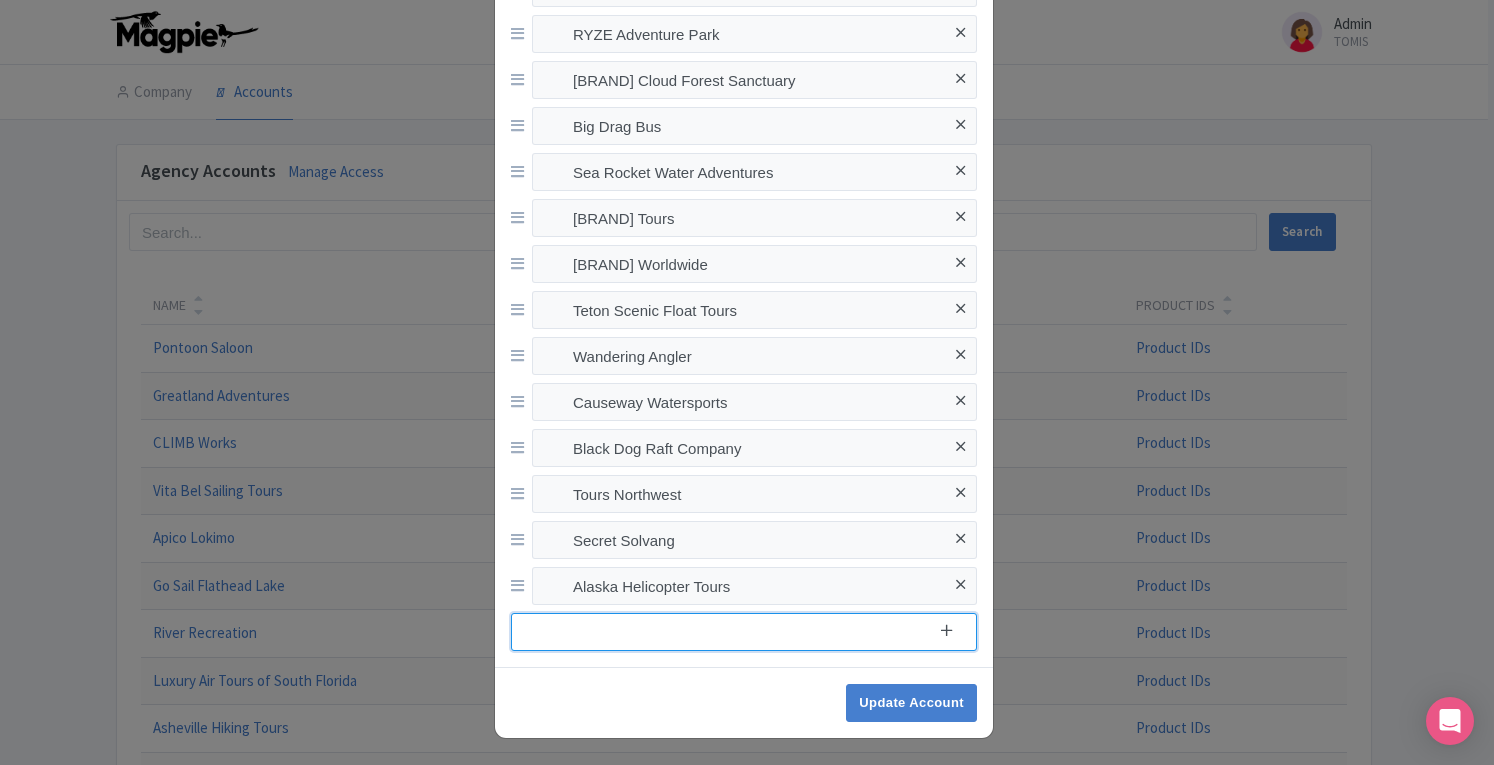 click at bounding box center (744, 632) 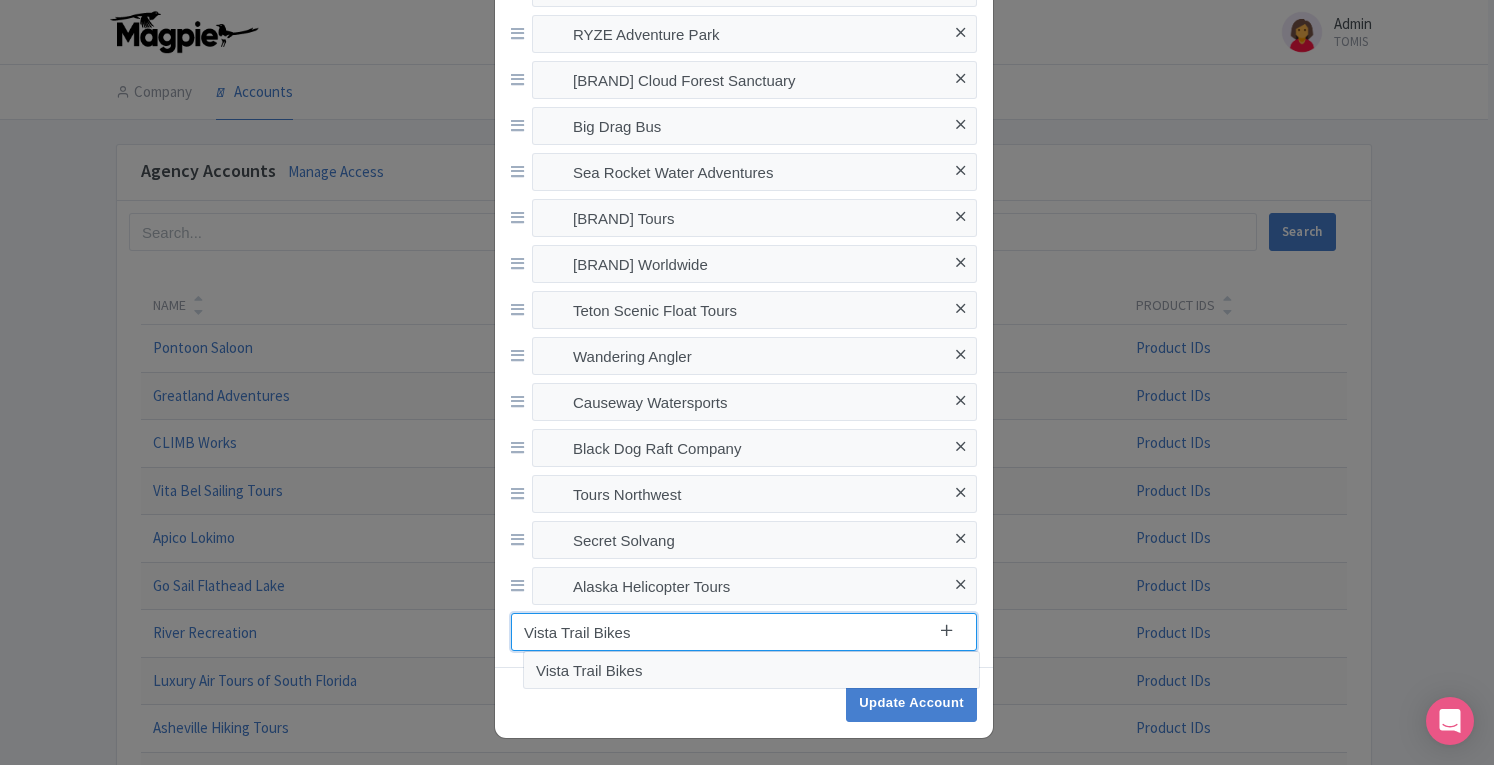 type on "Vista Trail Bikes" 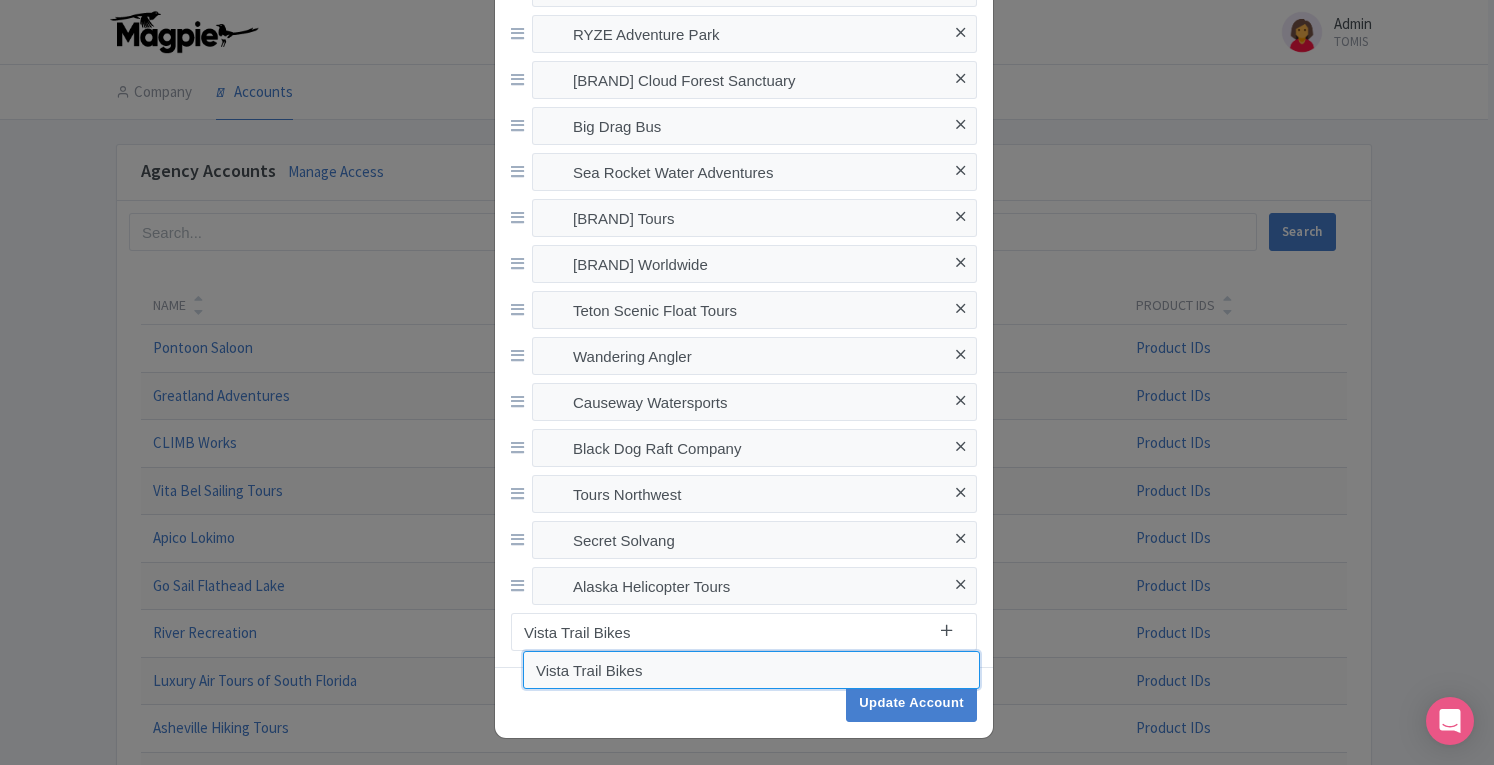 click on "Vista Trail Bikes" at bounding box center (751, 670) 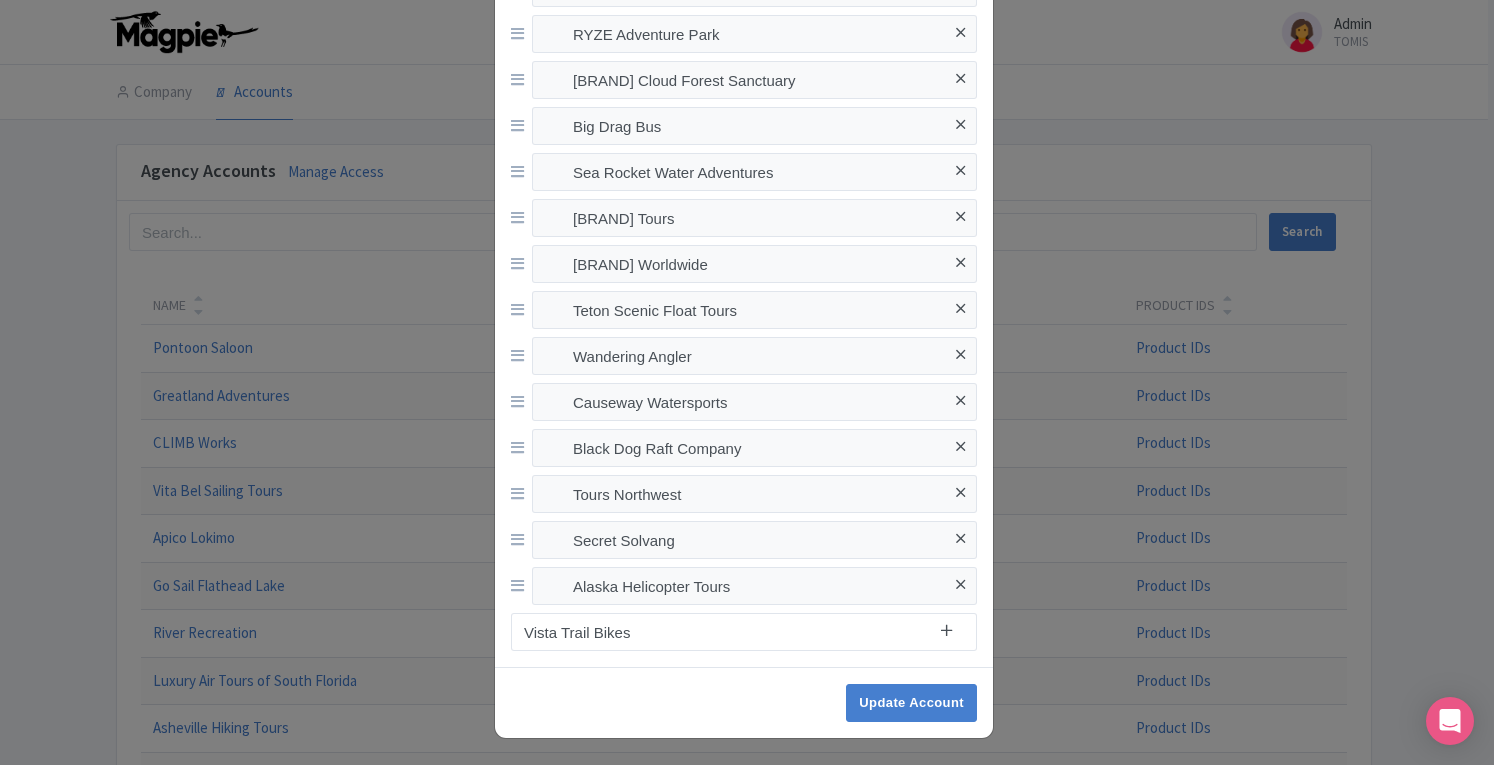 click at bounding box center [946, 630] 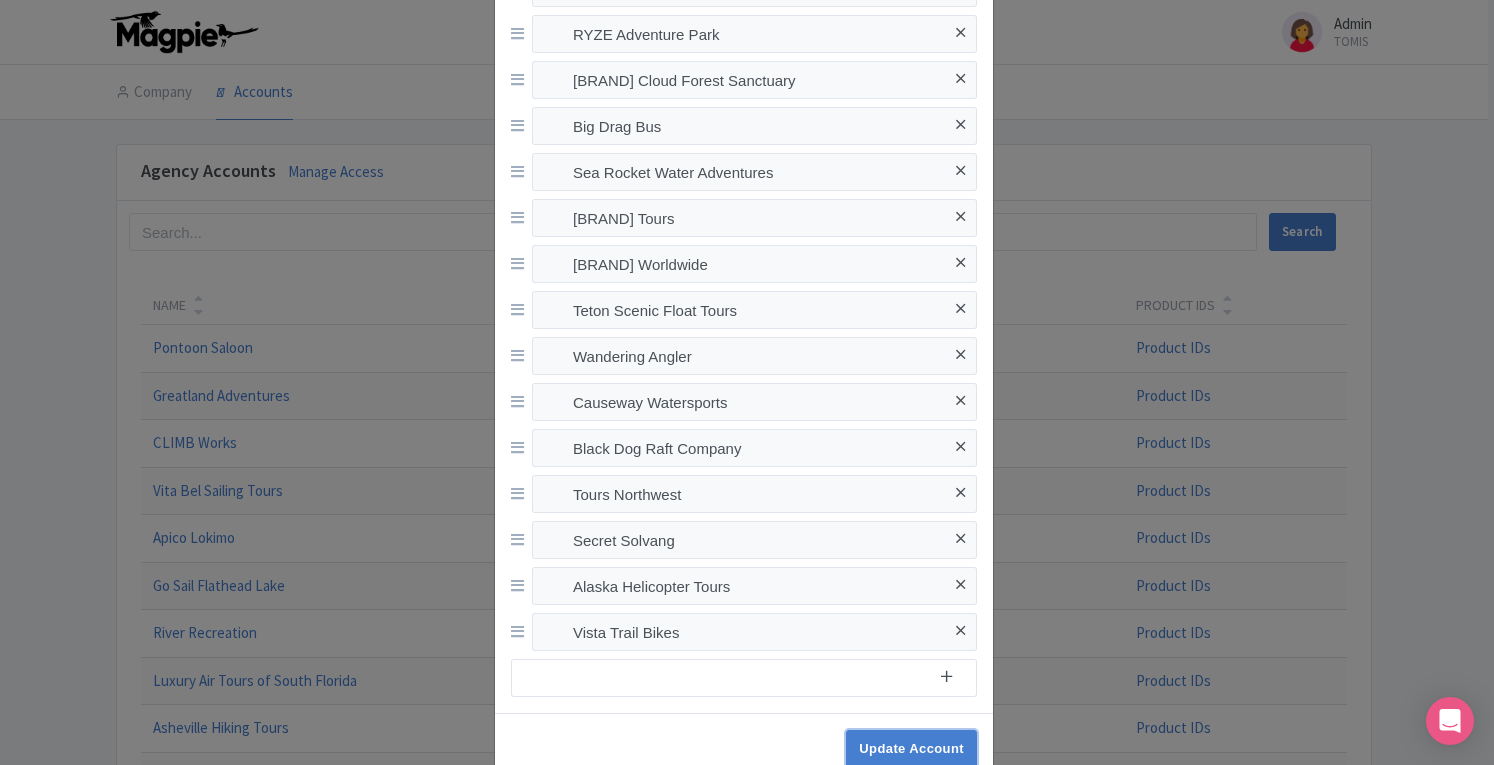 click on "Update Account" at bounding box center (911, 749) 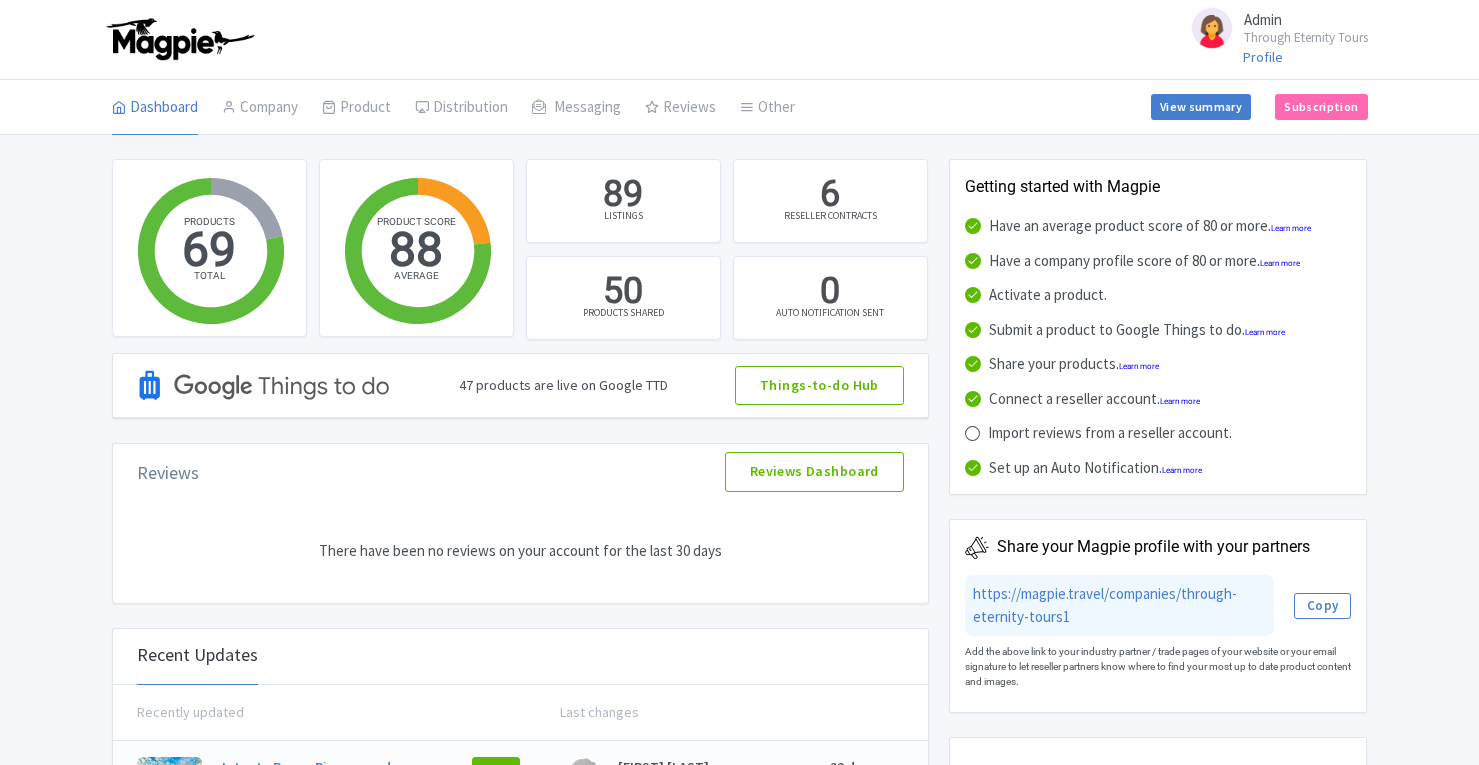 scroll, scrollTop: 0, scrollLeft: 0, axis: both 